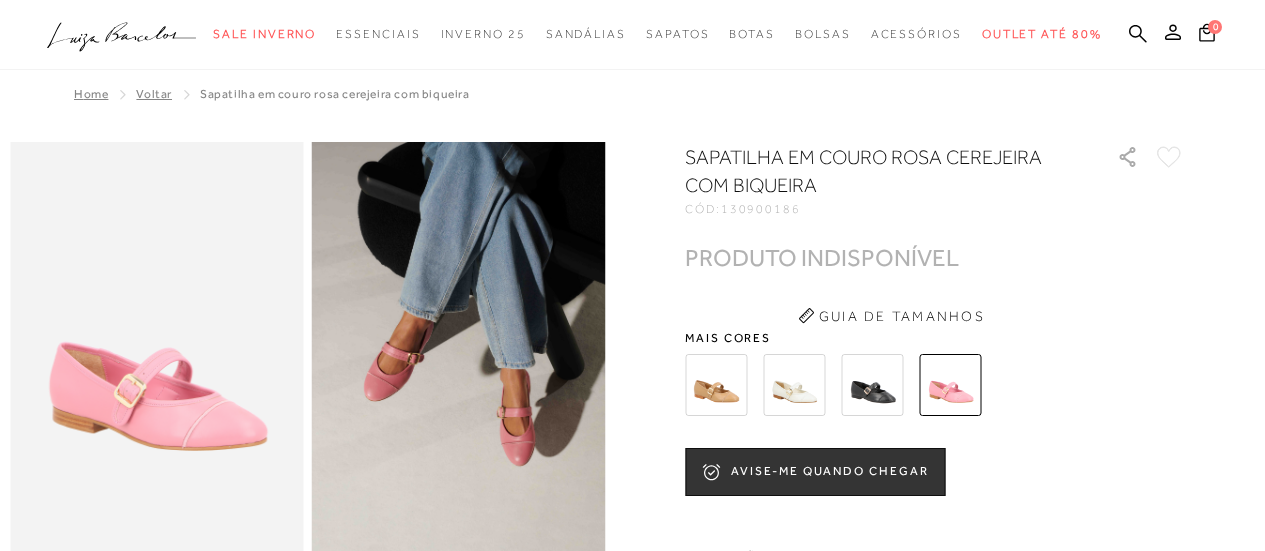 scroll, scrollTop: 0, scrollLeft: 0, axis: both 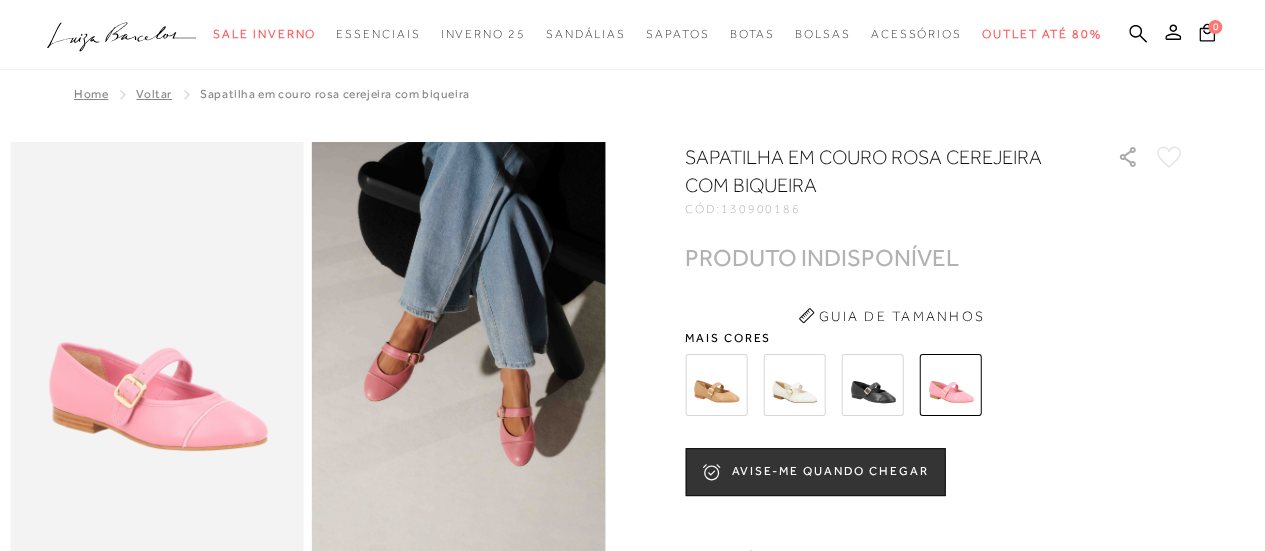 click 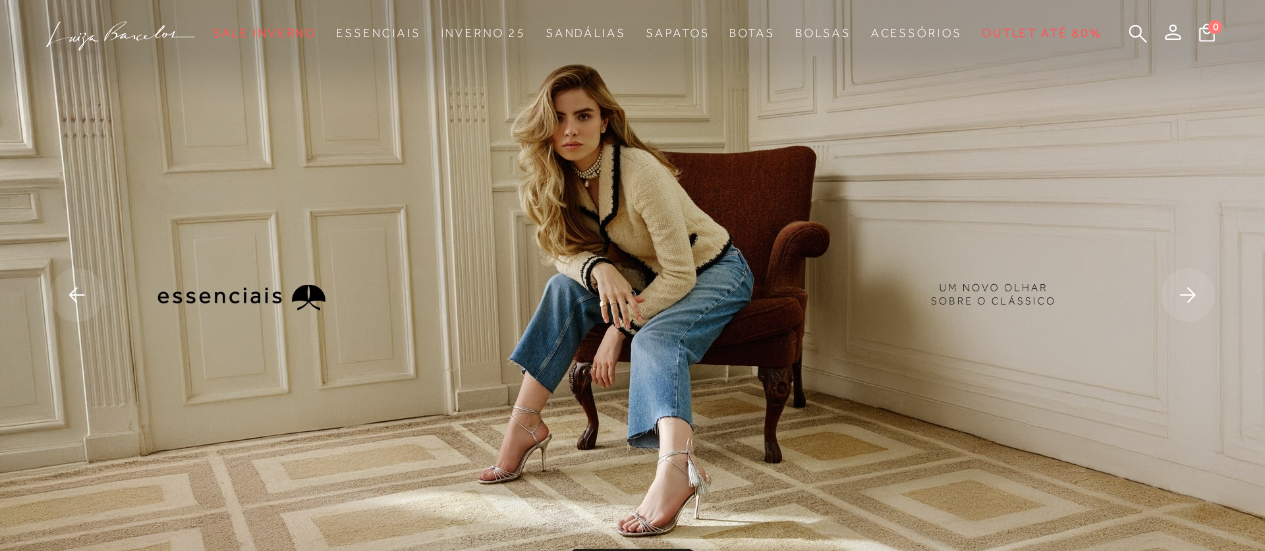 scroll, scrollTop: 0, scrollLeft: 0, axis: both 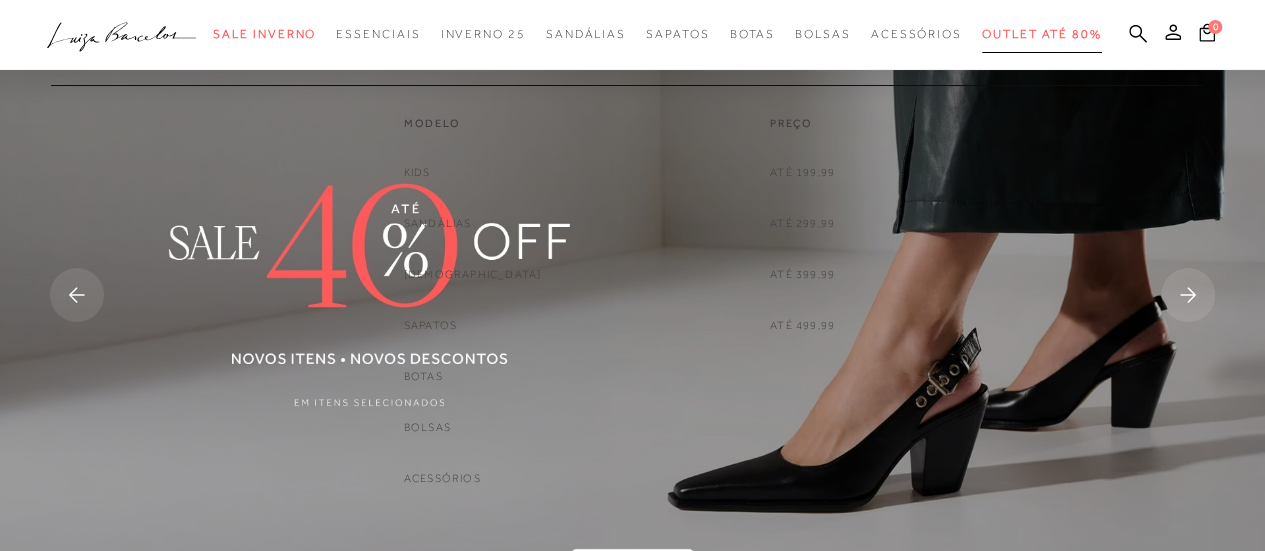 click on "Outlet até 80%" at bounding box center (1042, 34) 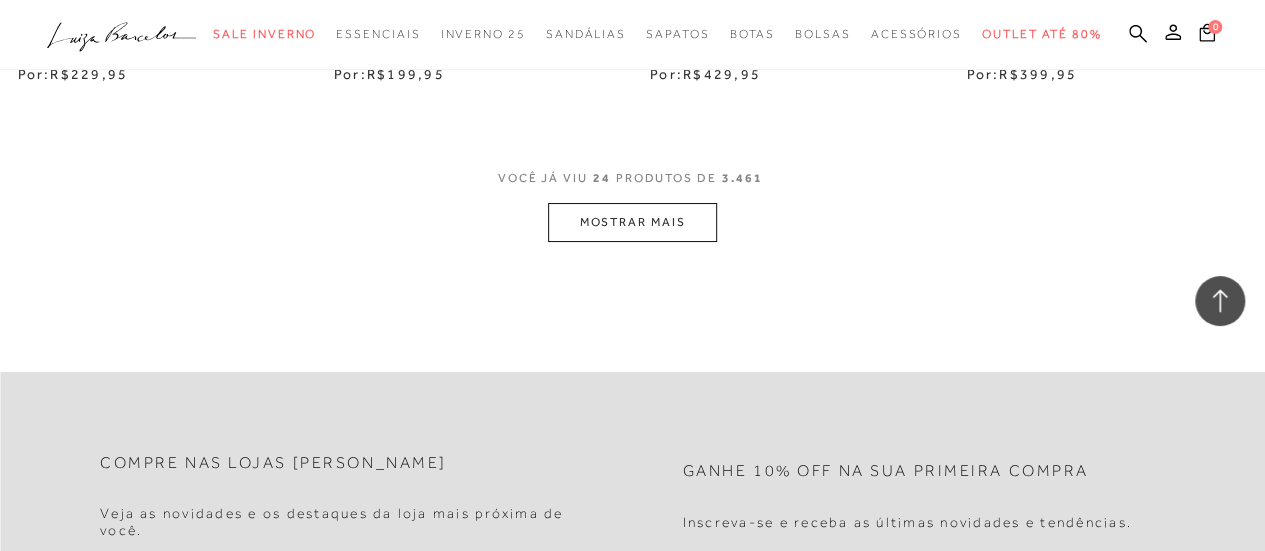 scroll, scrollTop: 3800, scrollLeft: 0, axis: vertical 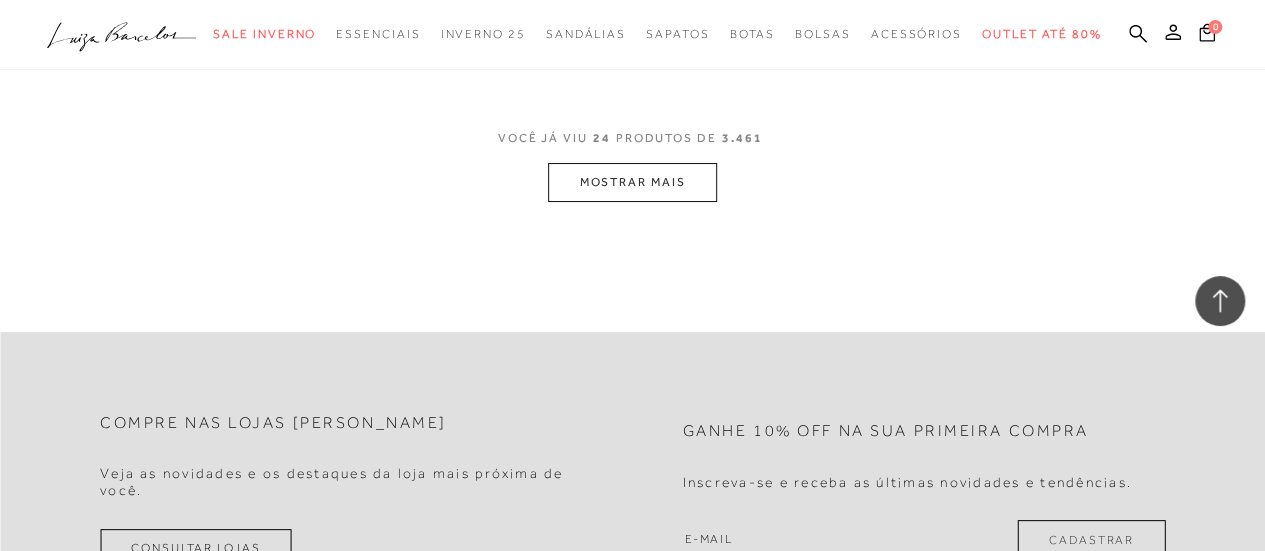 click on "MOSTRAR MAIS" at bounding box center [632, 182] 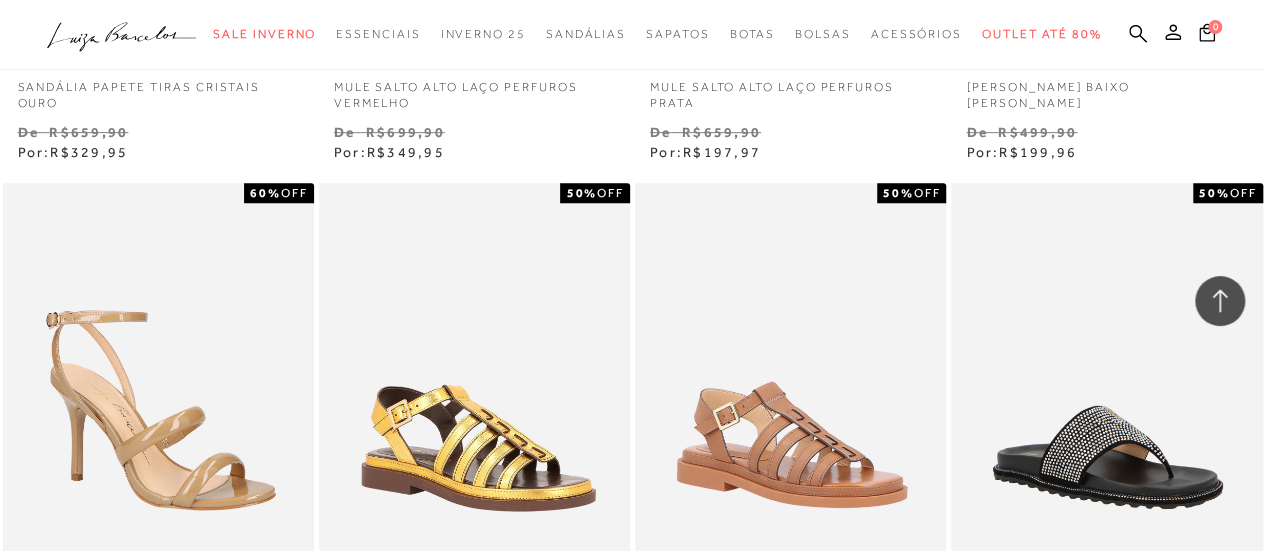 scroll, scrollTop: 4252, scrollLeft: 0, axis: vertical 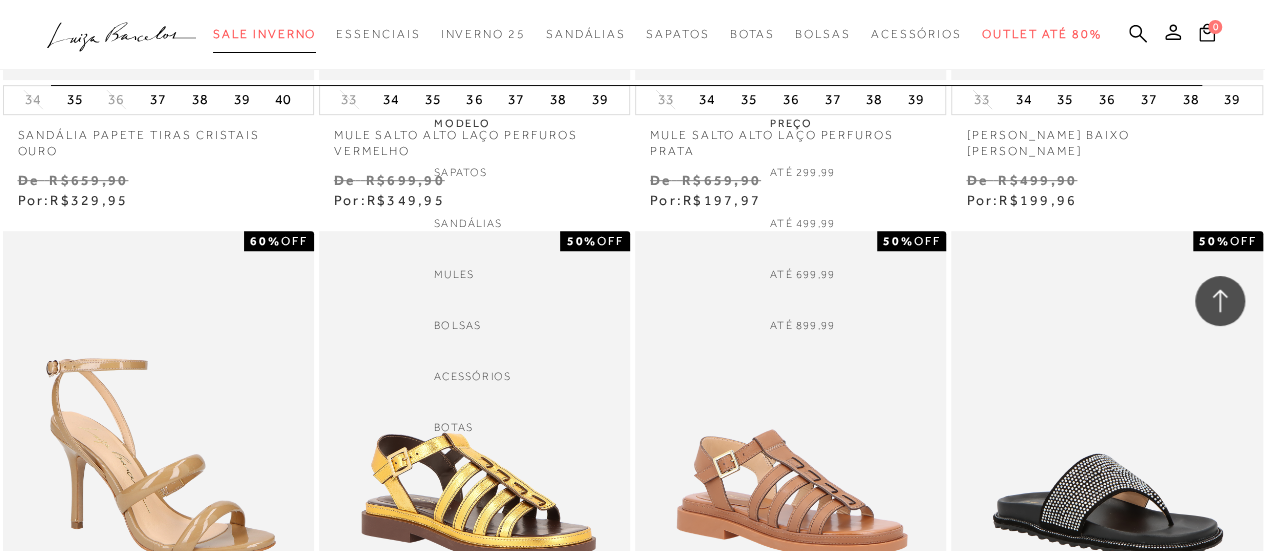 click on "Sale Inverno" at bounding box center (264, 34) 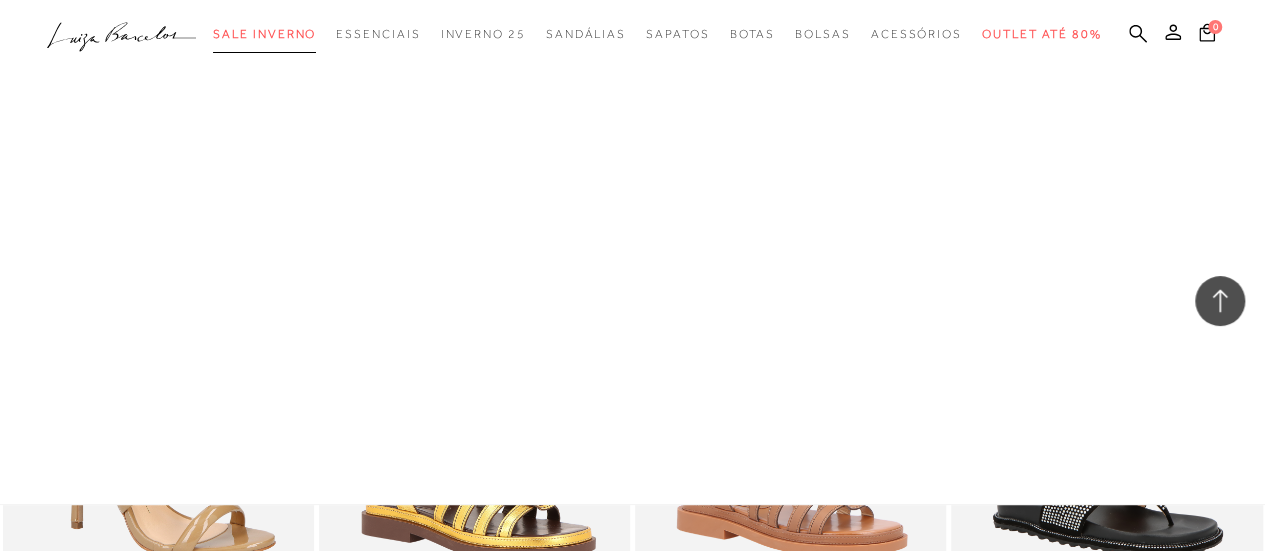click on "Sale Inverno" at bounding box center [264, 34] 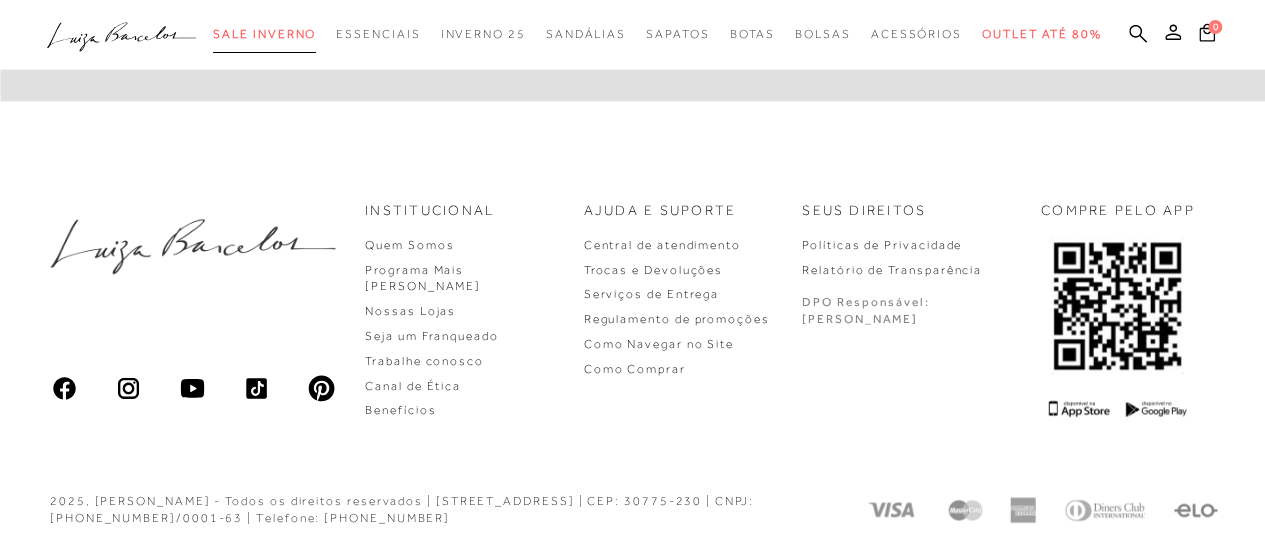 scroll, scrollTop: 0, scrollLeft: 0, axis: both 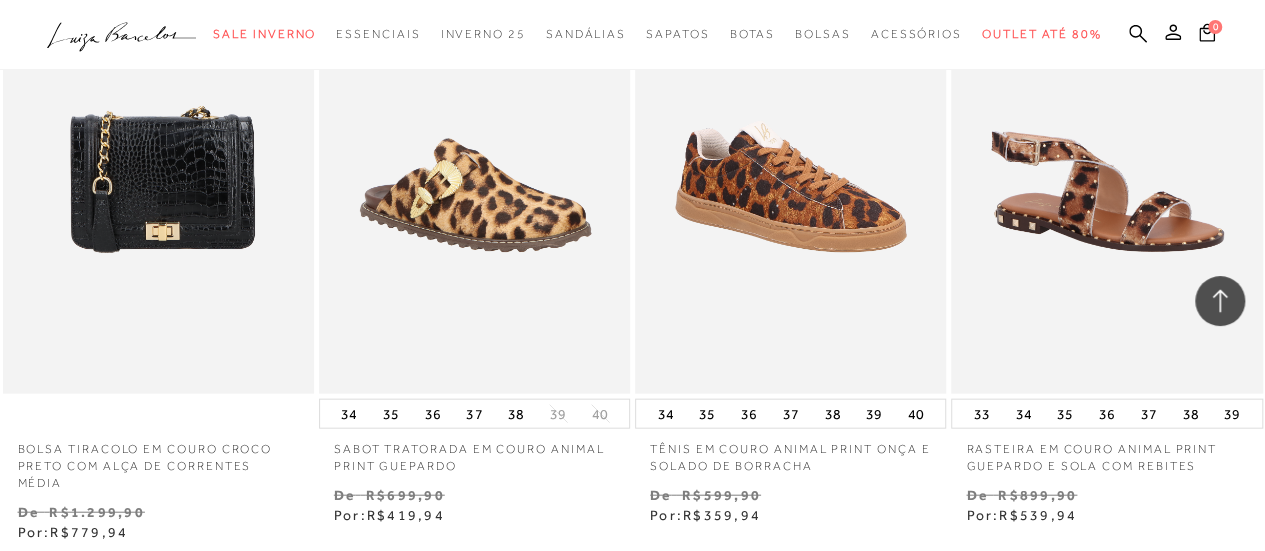 click on ".a{fill-rule:evenodd;}" 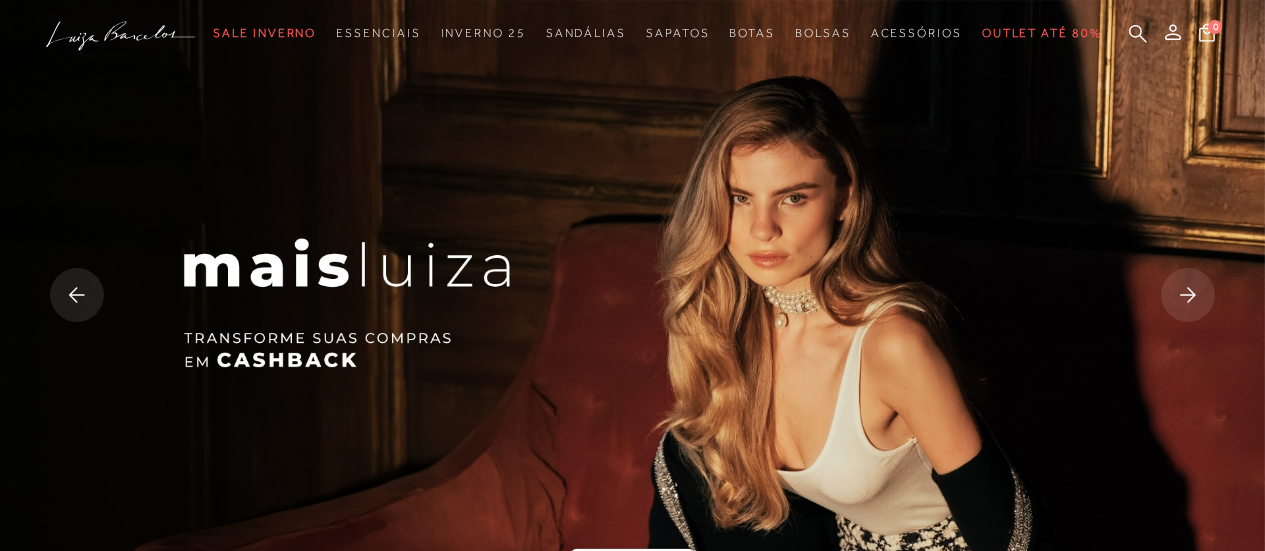 scroll, scrollTop: 0, scrollLeft: 0, axis: both 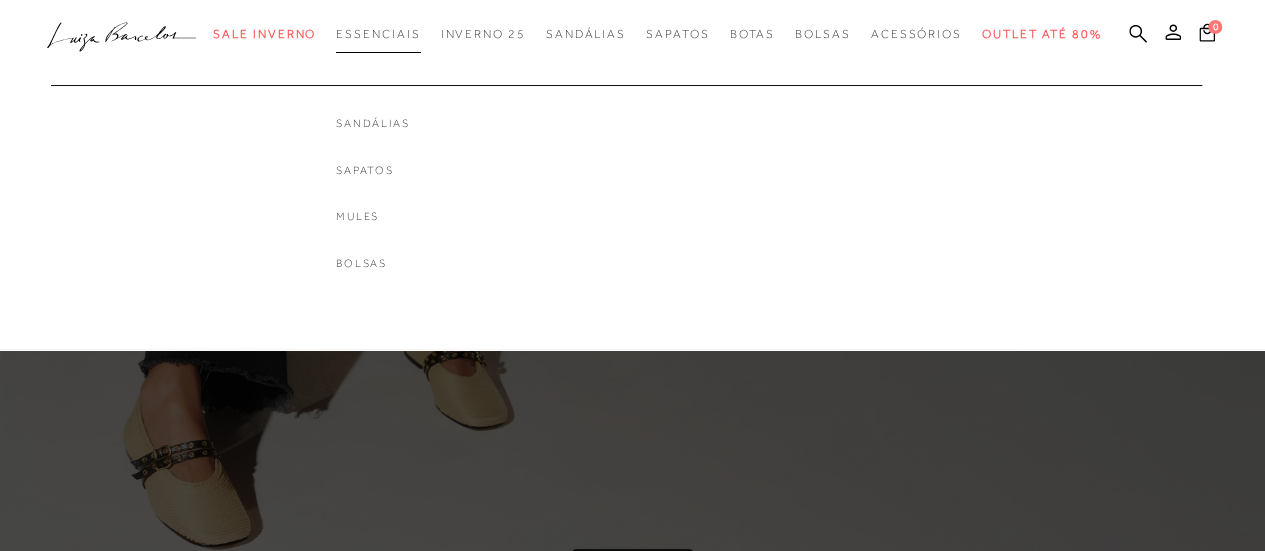 click on "Essenciais" at bounding box center (378, 34) 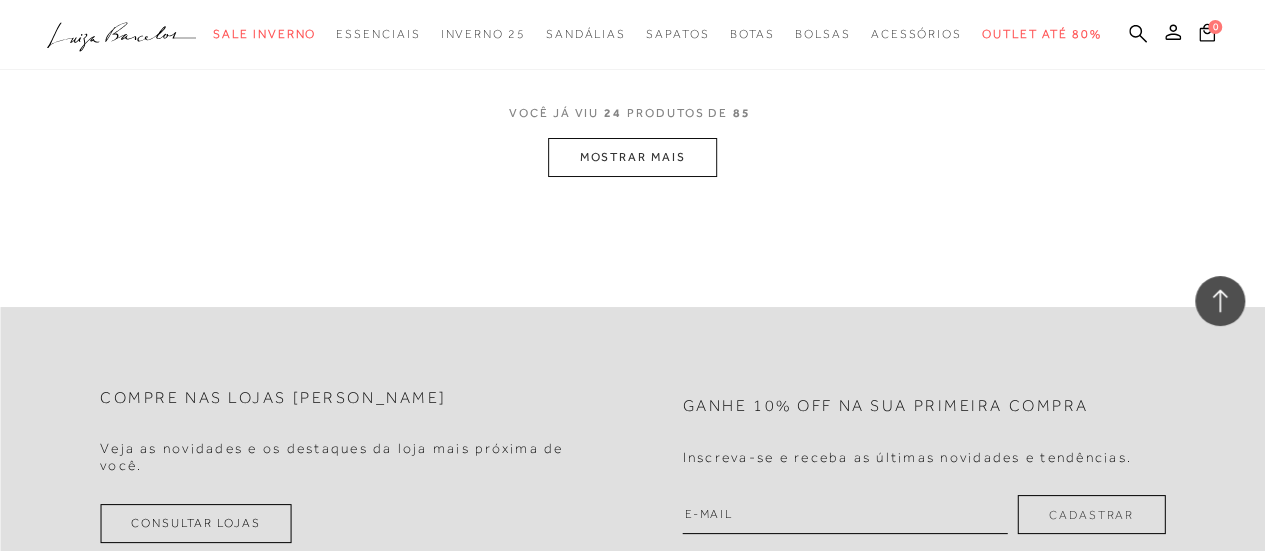 scroll, scrollTop: 3700, scrollLeft: 0, axis: vertical 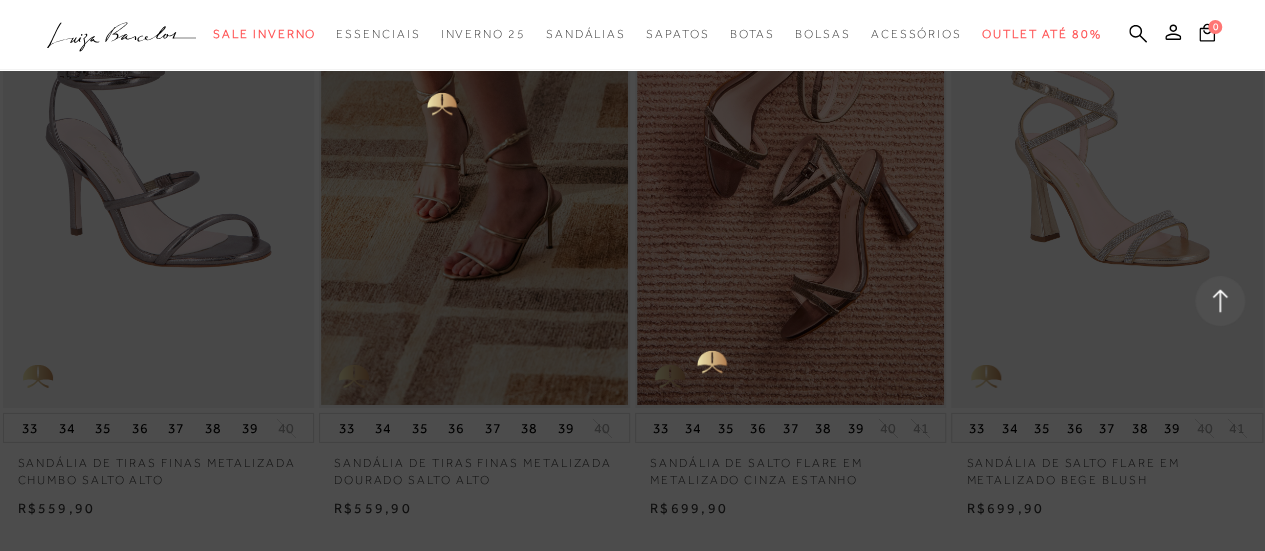 click on ".a{fill-rule:evenodd;}" 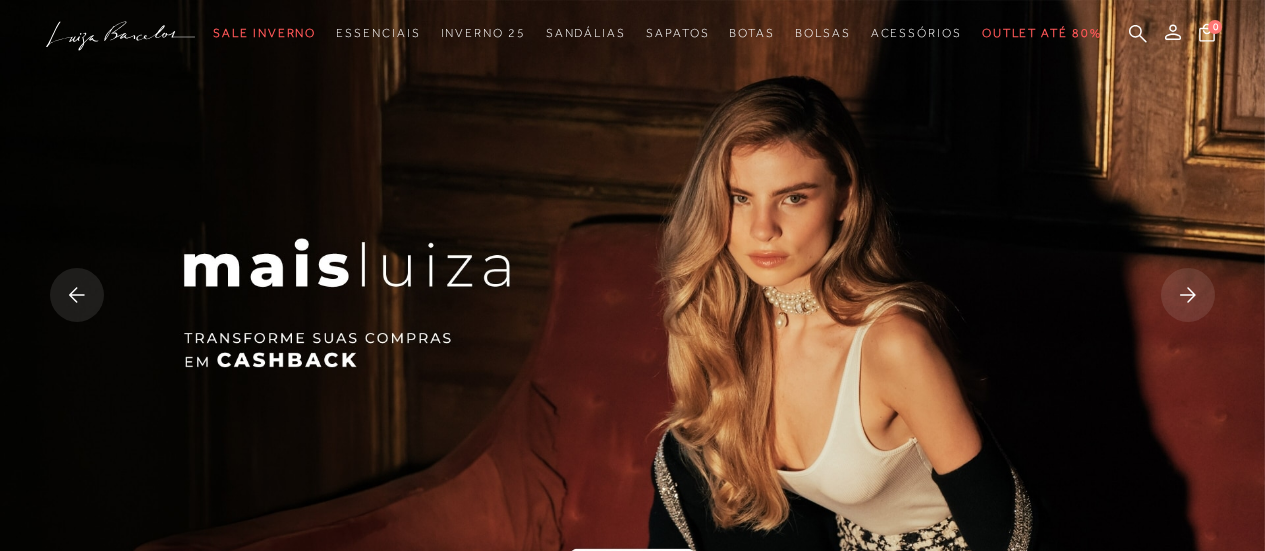 scroll, scrollTop: 0, scrollLeft: 0, axis: both 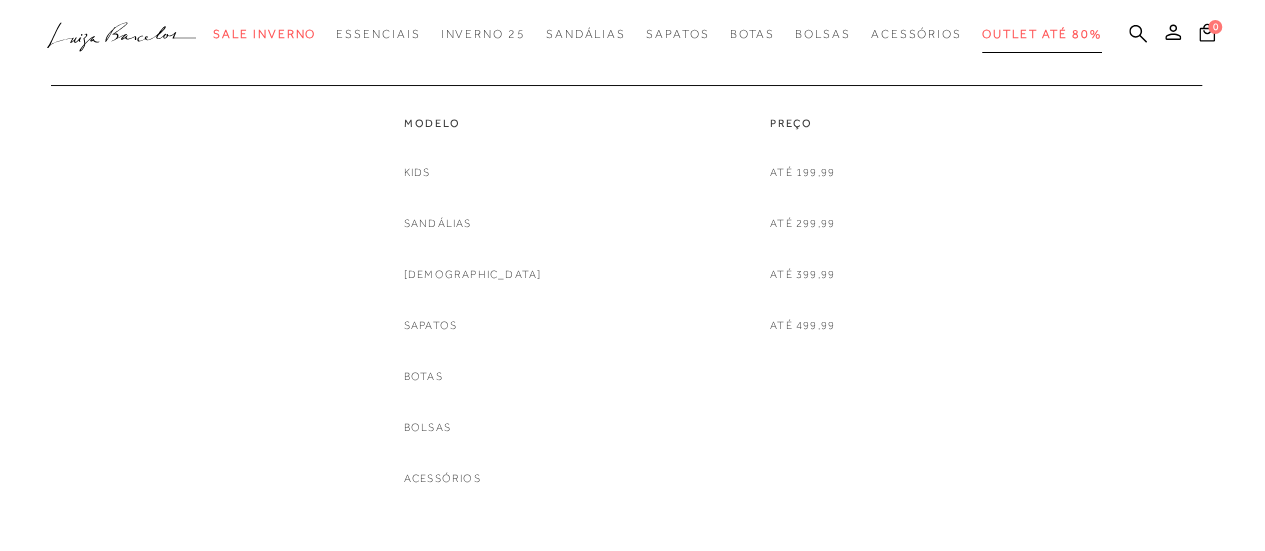 click on "Outlet até 80%" at bounding box center [1042, 34] 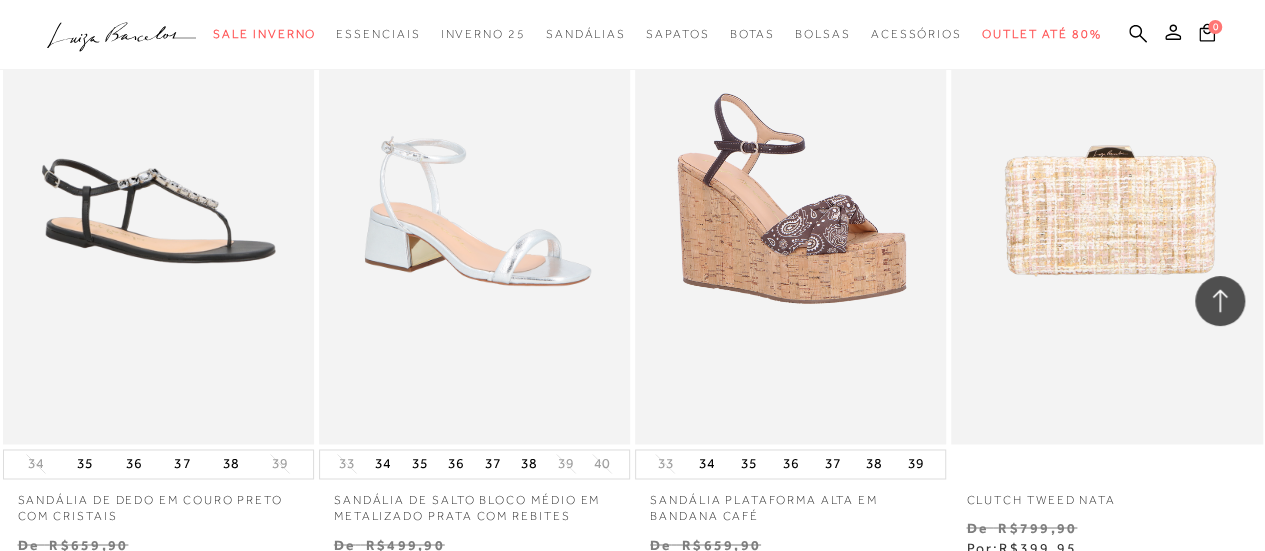 scroll, scrollTop: 1500, scrollLeft: 0, axis: vertical 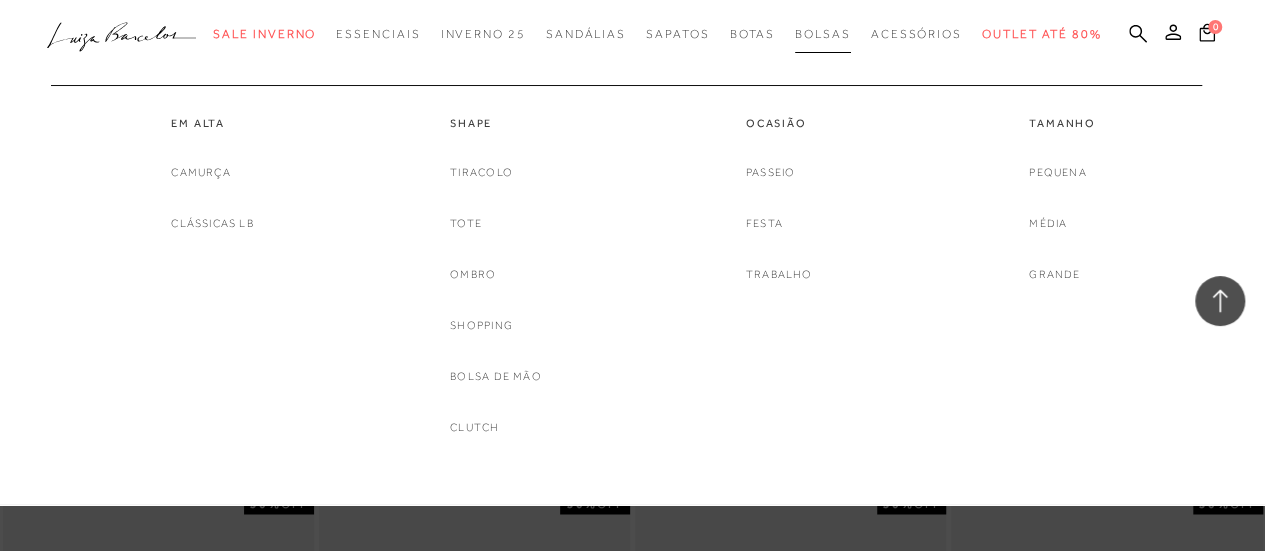 click on "Bolsas" at bounding box center (823, 34) 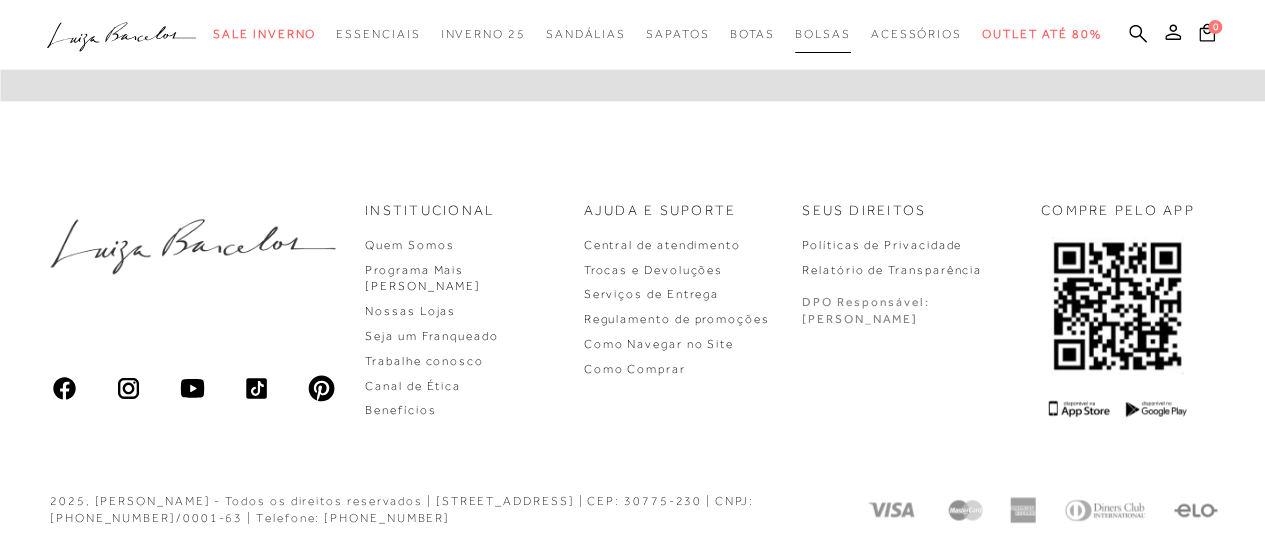 scroll, scrollTop: 0, scrollLeft: 0, axis: both 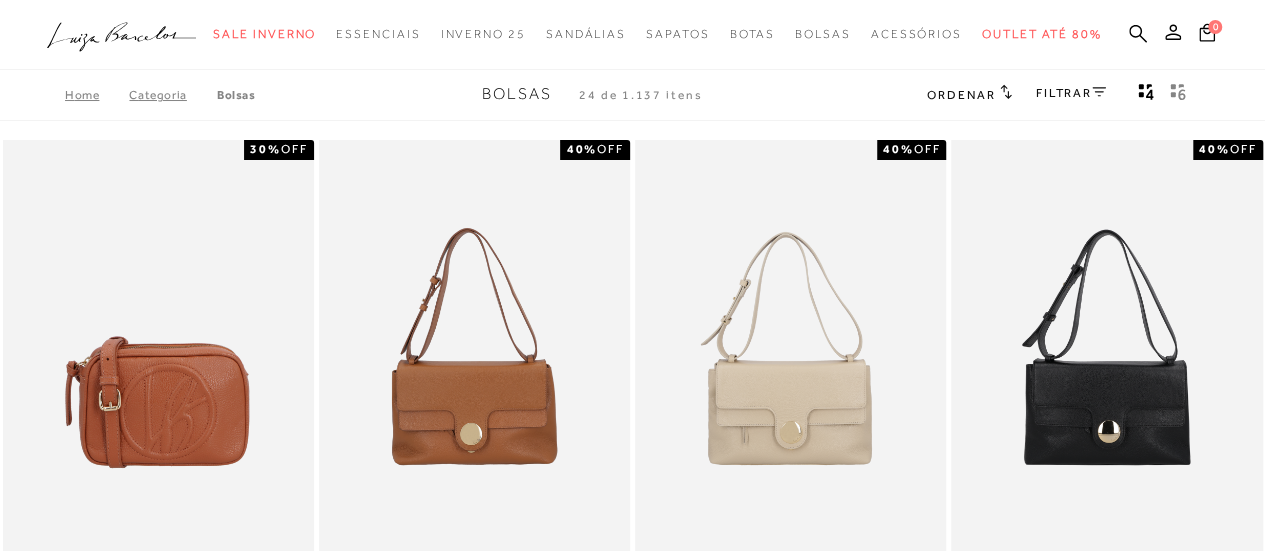 click on "FILTRAR" at bounding box center [1071, 93] 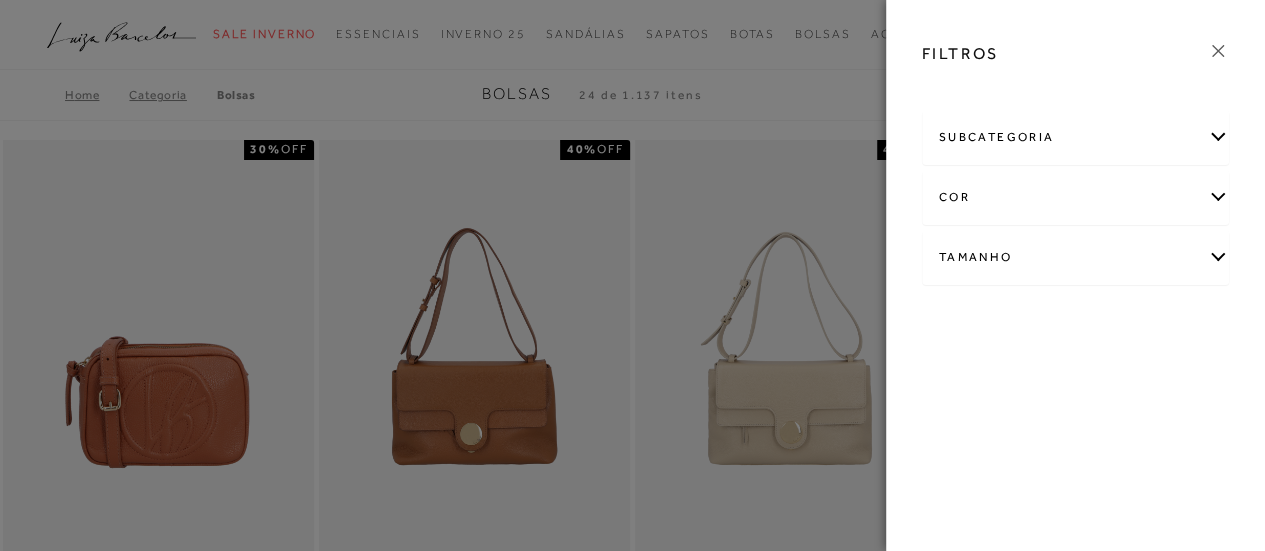 click on "cor" at bounding box center [1076, 197] 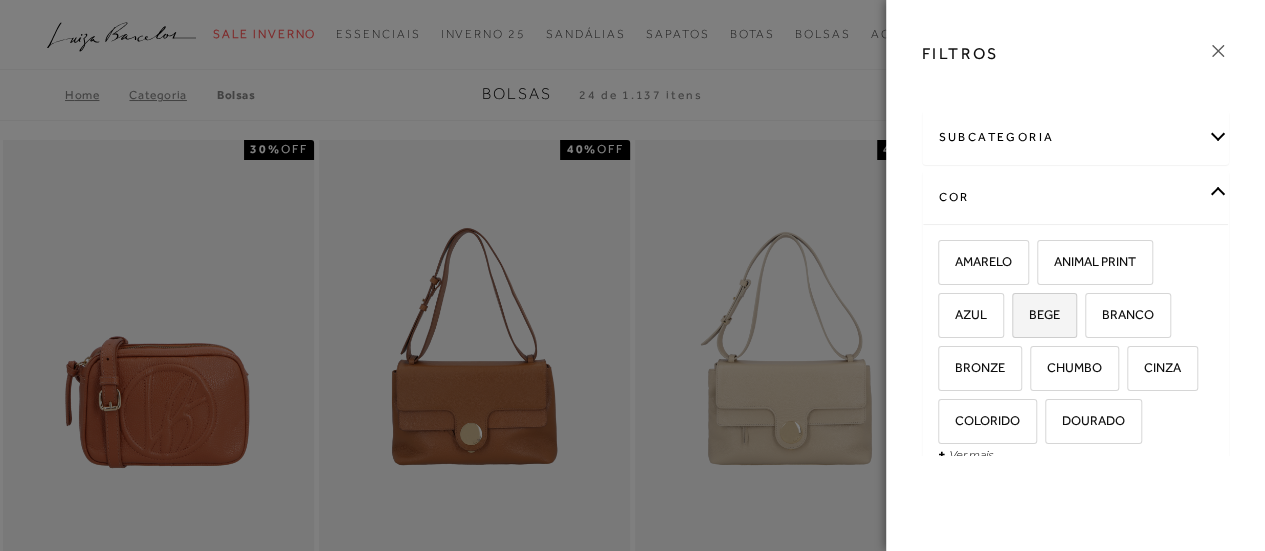 scroll, scrollTop: 115, scrollLeft: 0, axis: vertical 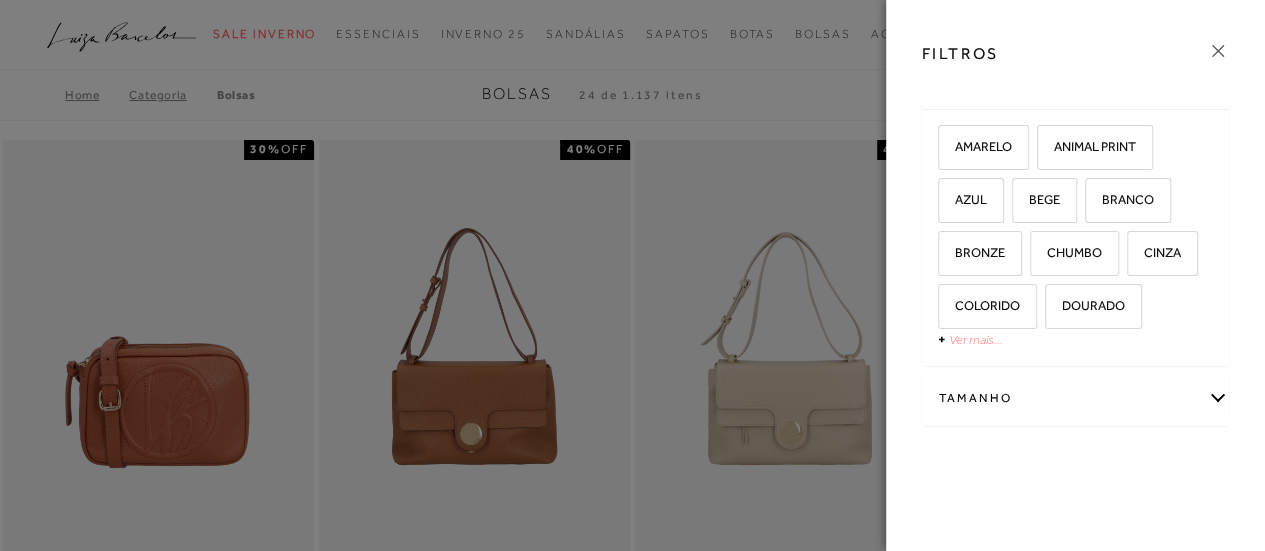 click on "Ver mais..." at bounding box center (976, 339) 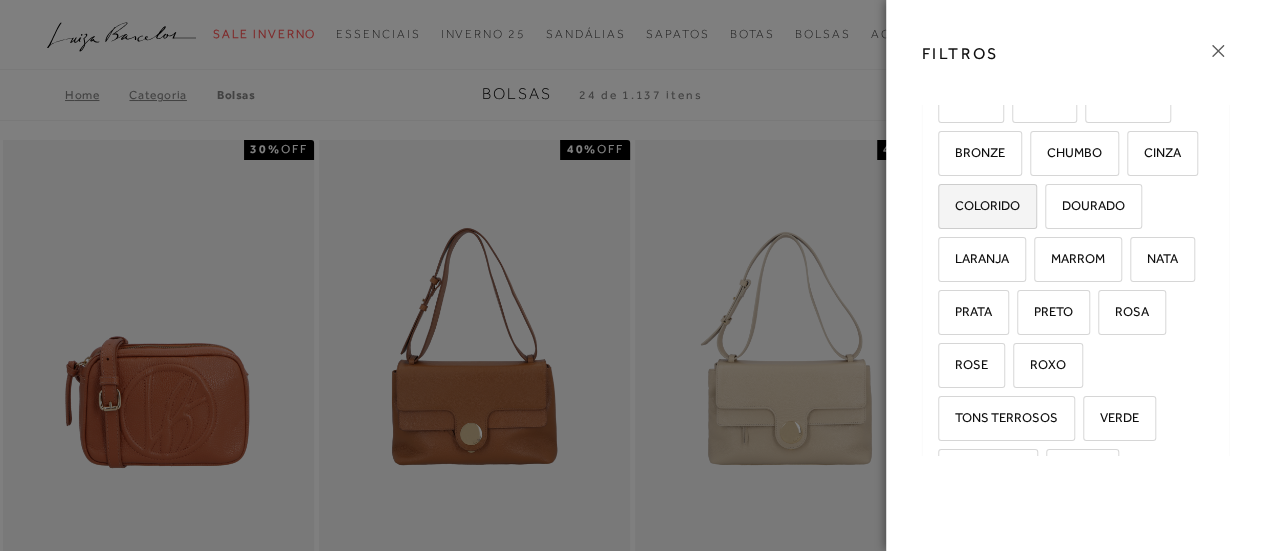 scroll, scrollTop: 315, scrollLeft: 0, axis: vertical 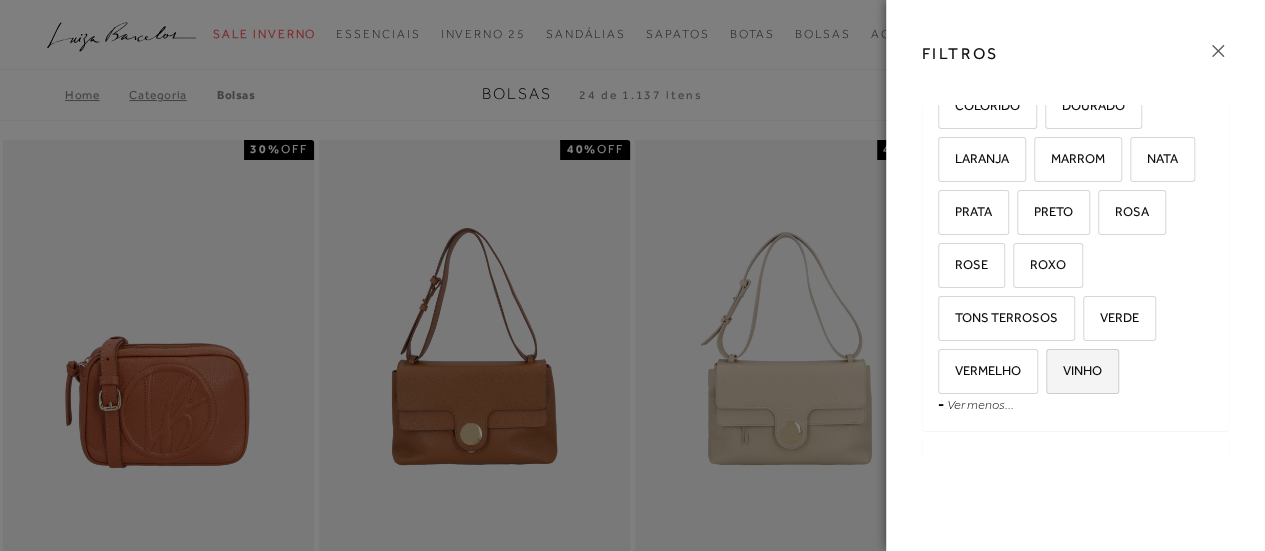 click on "VINHO" at bounding box center [1082, 371] 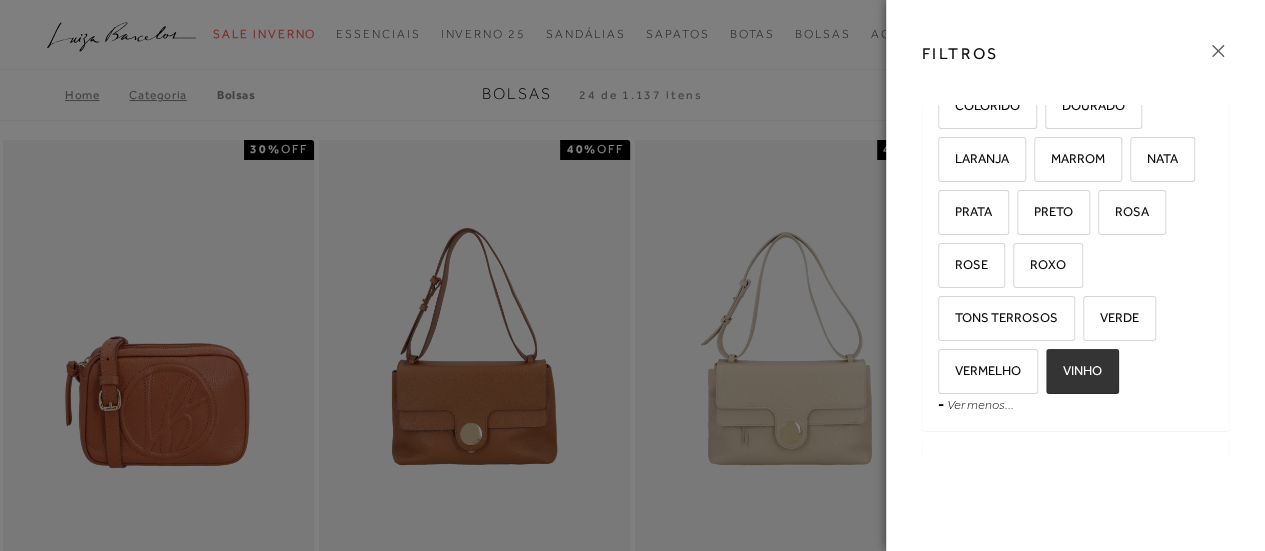 checkbox on "true" 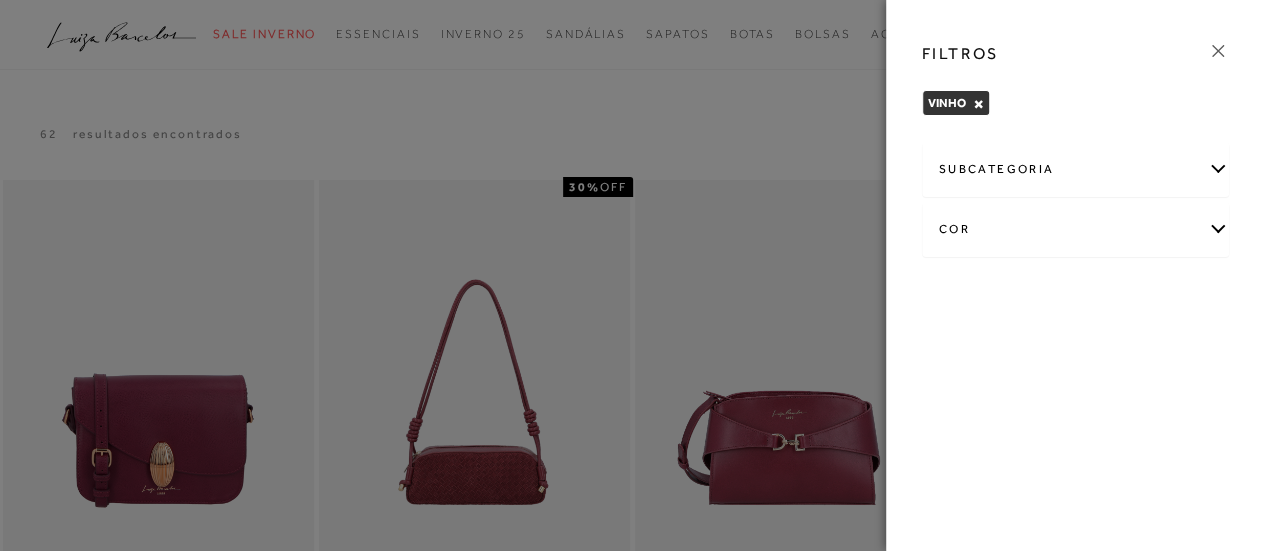 click at bounding box center (632, 275) 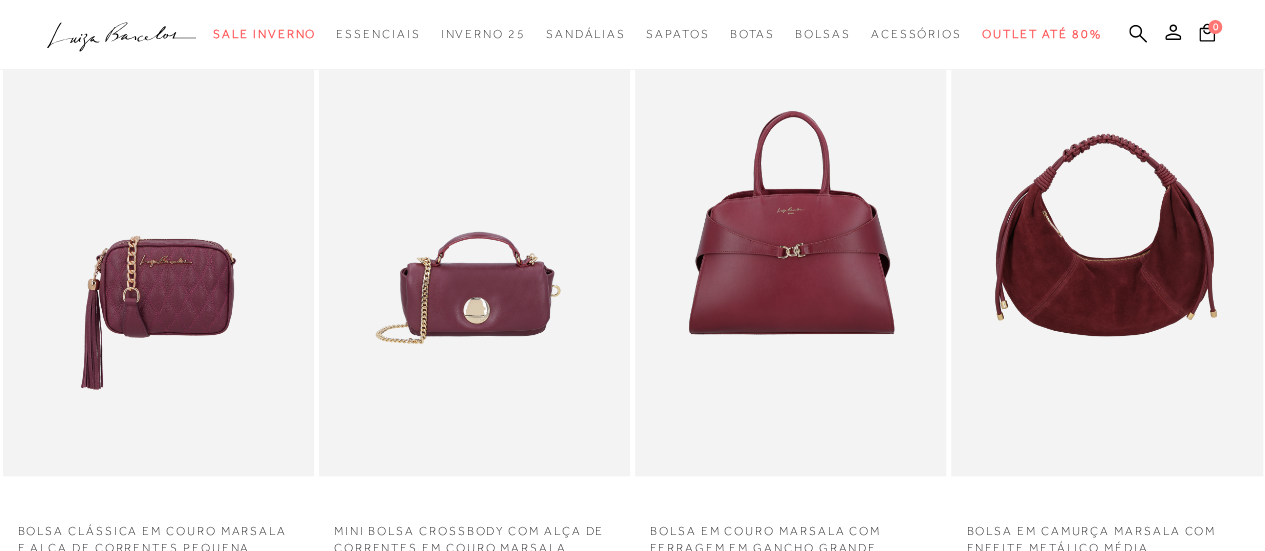 scroll, scrollTop: 800, scrollLeft: 0, axis: vertical 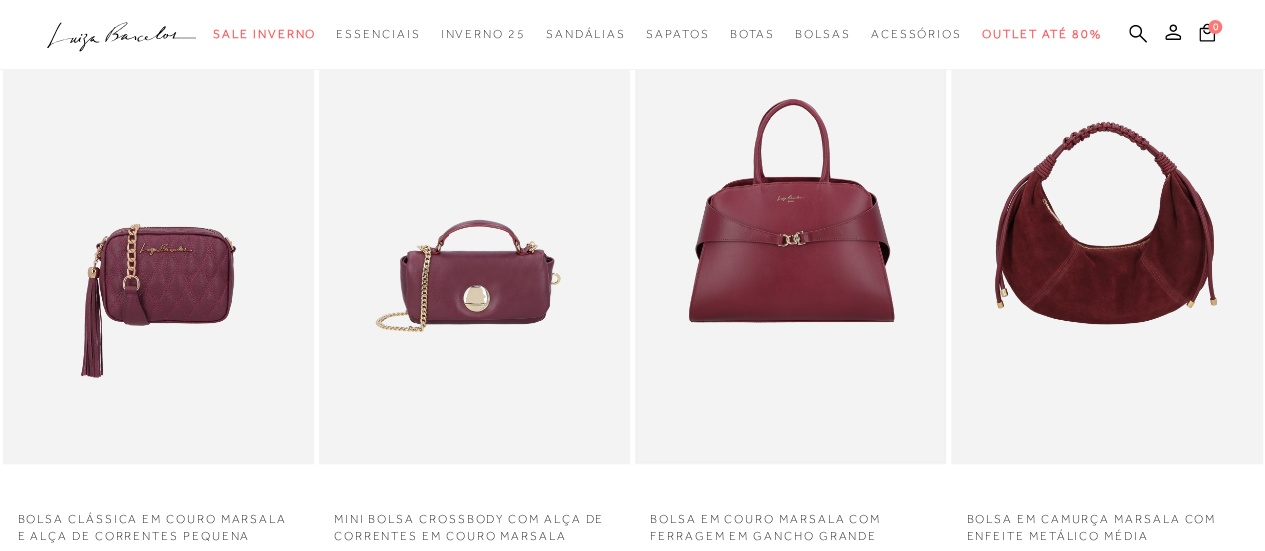 click at bounding box center (790, 231) 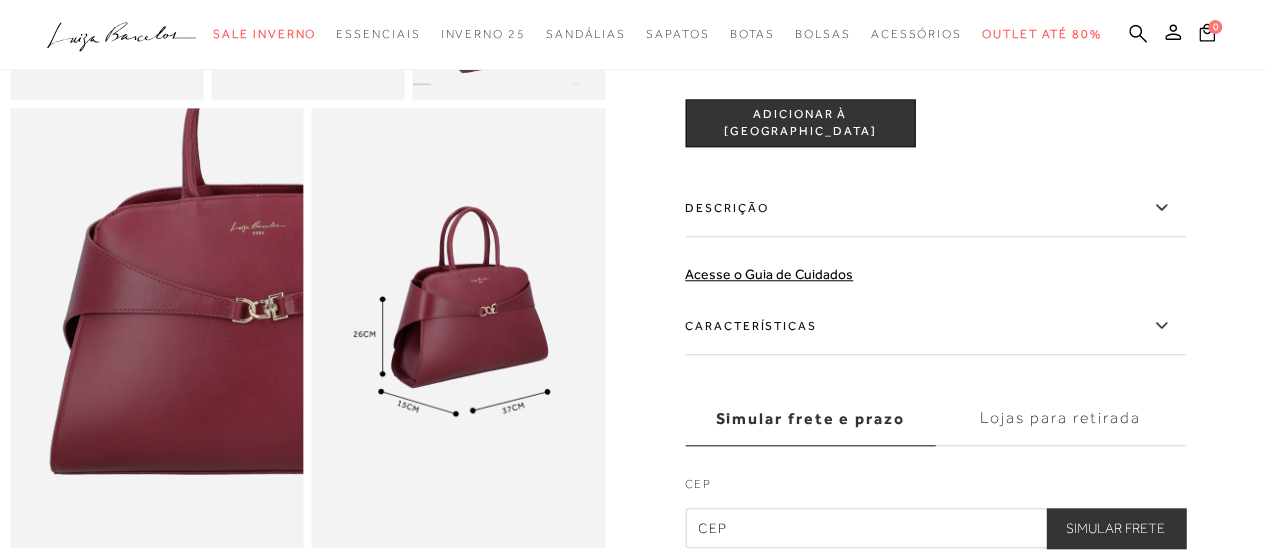 scroll, scrollTop: 785, scrollLeft: 0, axis: vertical 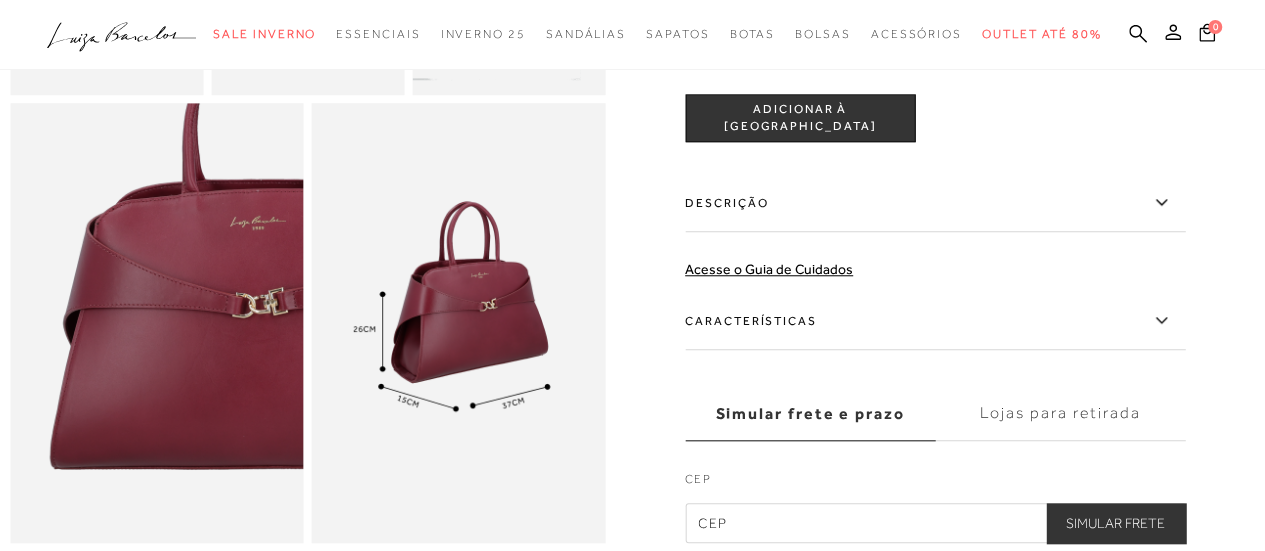click at bounding box center [459, 323] 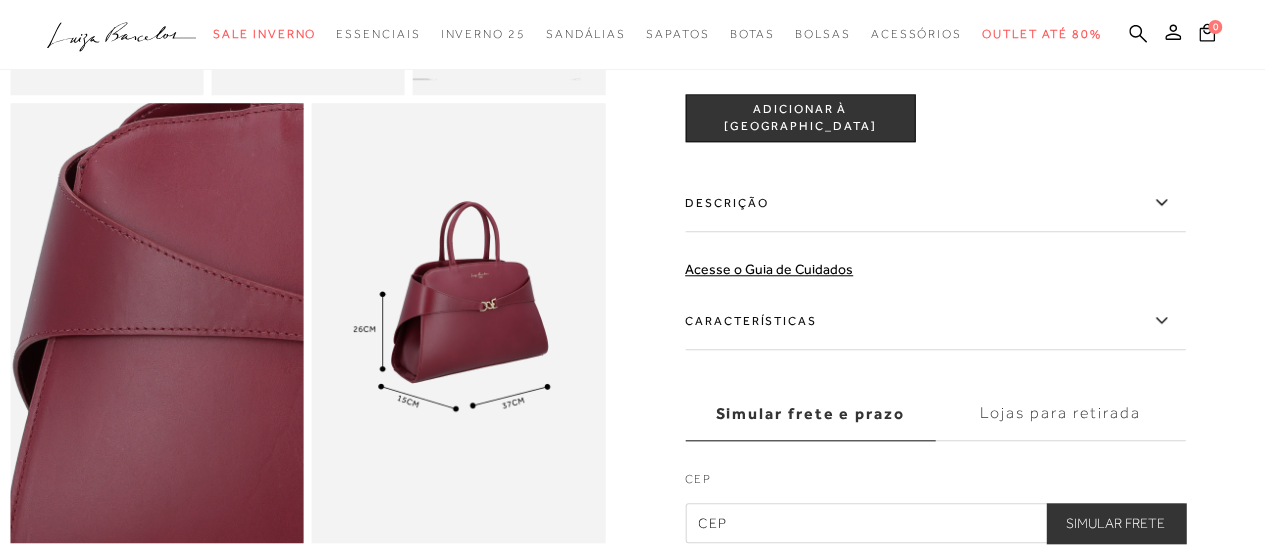 scroll, scrollTop: 385, scrollLeft: 0, axis: vertical 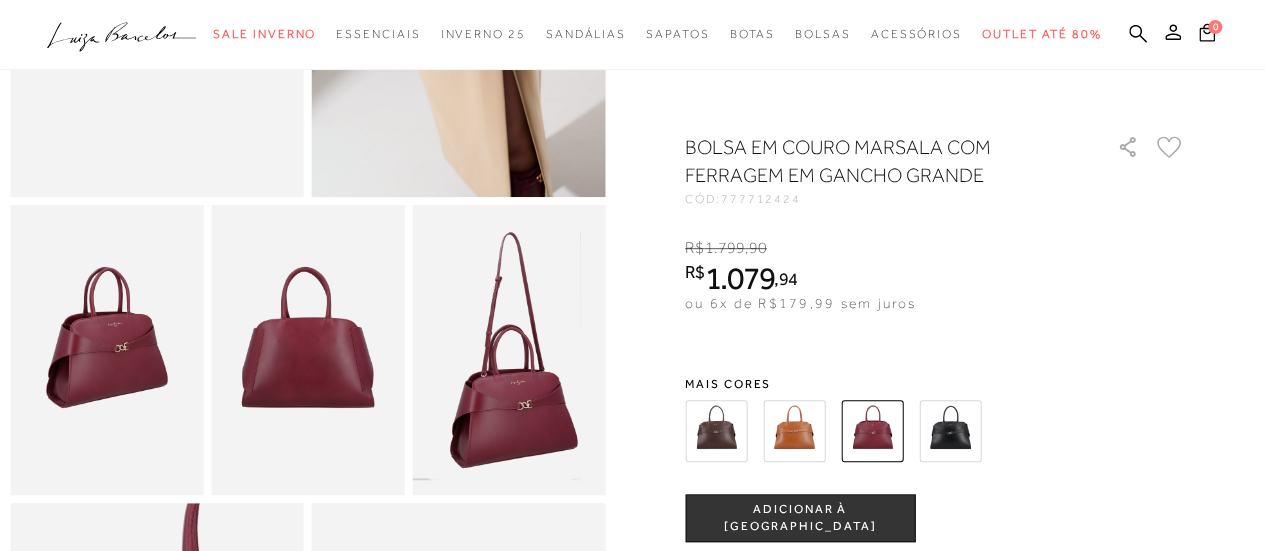 click at bounding box center [106, 350] 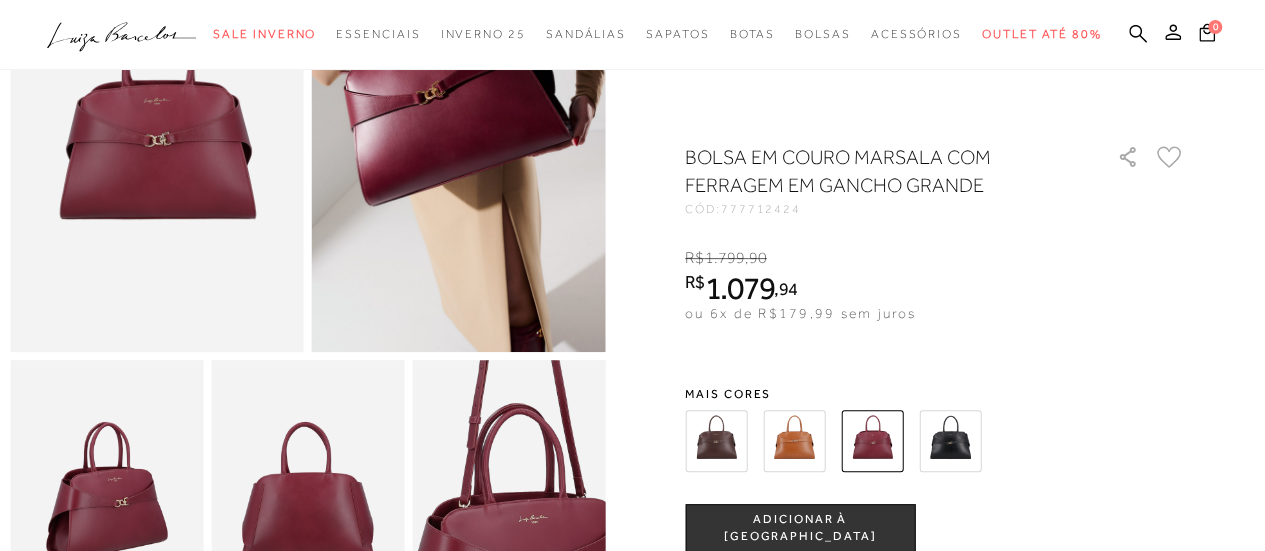 scroll, scrollTop: 85, scrollLeft: 0, axis: vertical 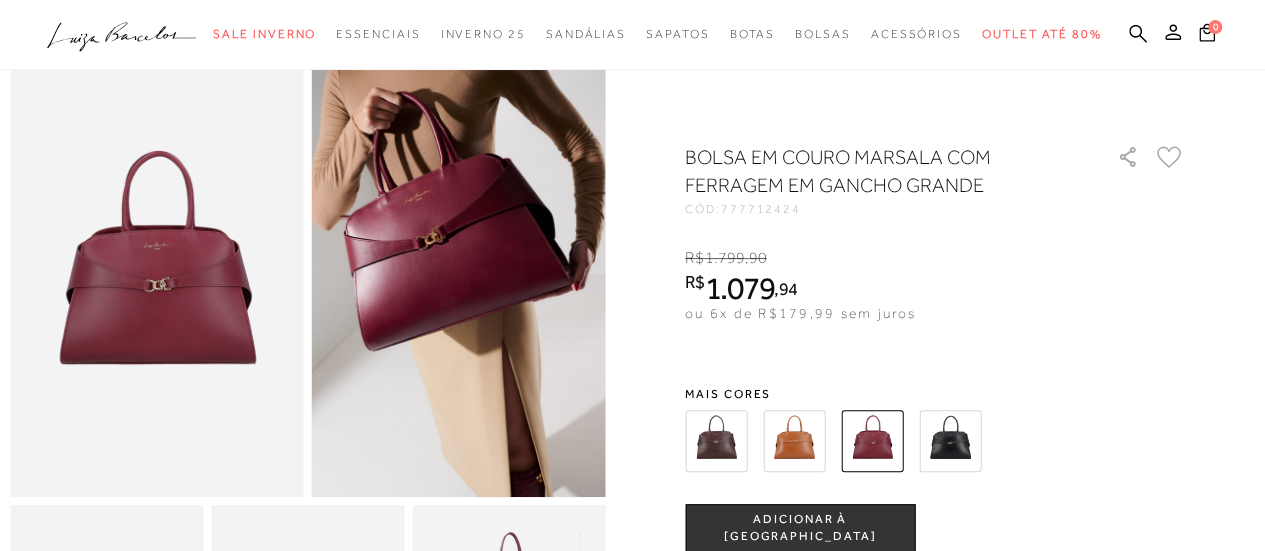 click on ".a{fill-rule:evenodd;}" 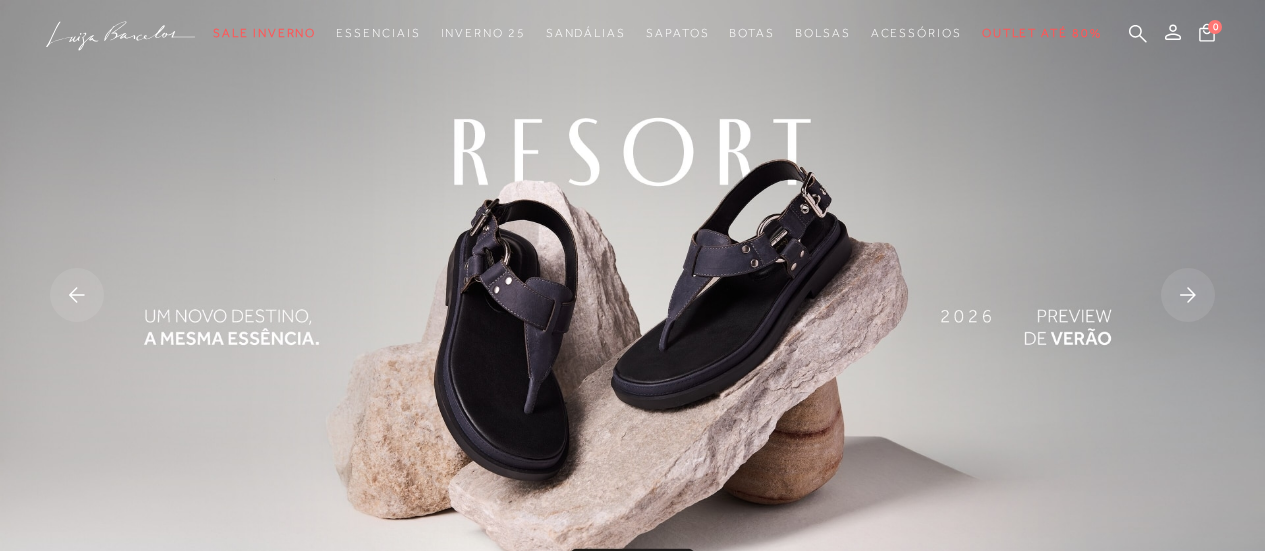 scroll, scrollTop: 0, scrollLeft: 0, axis: both 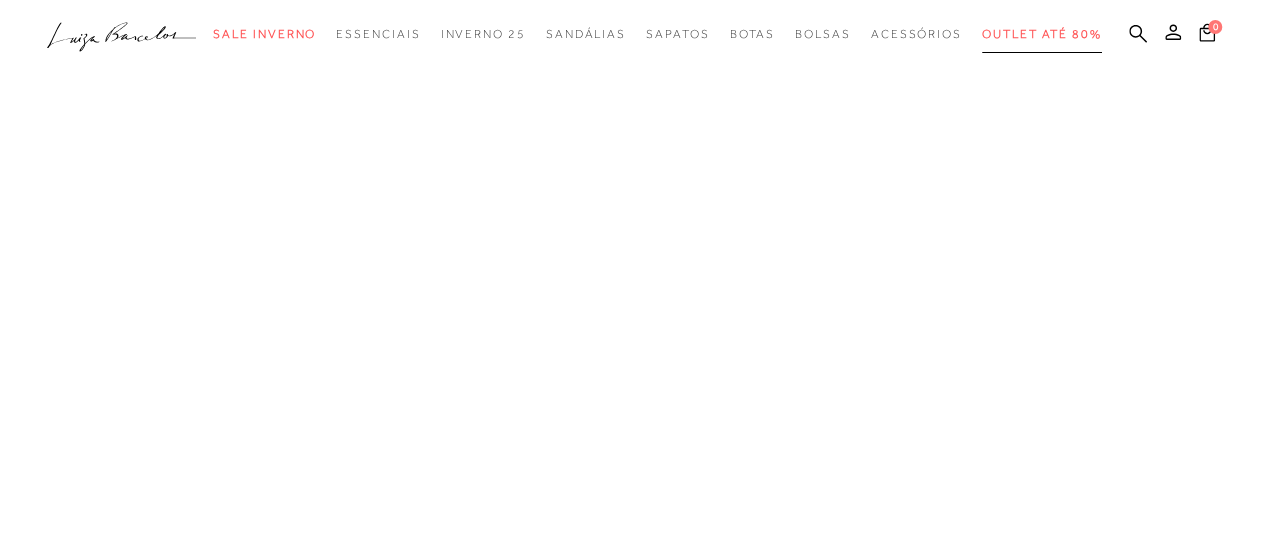 click on "Outlet até 80%" at bounding box center [1042, 34] 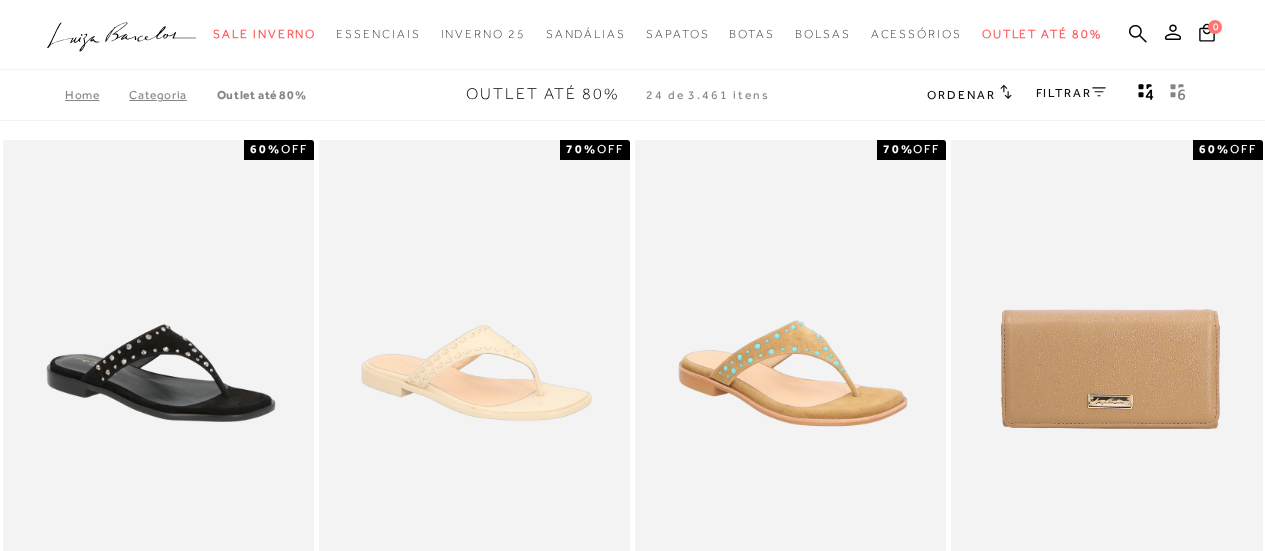 scroll, scrollTop: 0, scrollLeft: 0, axis: both 